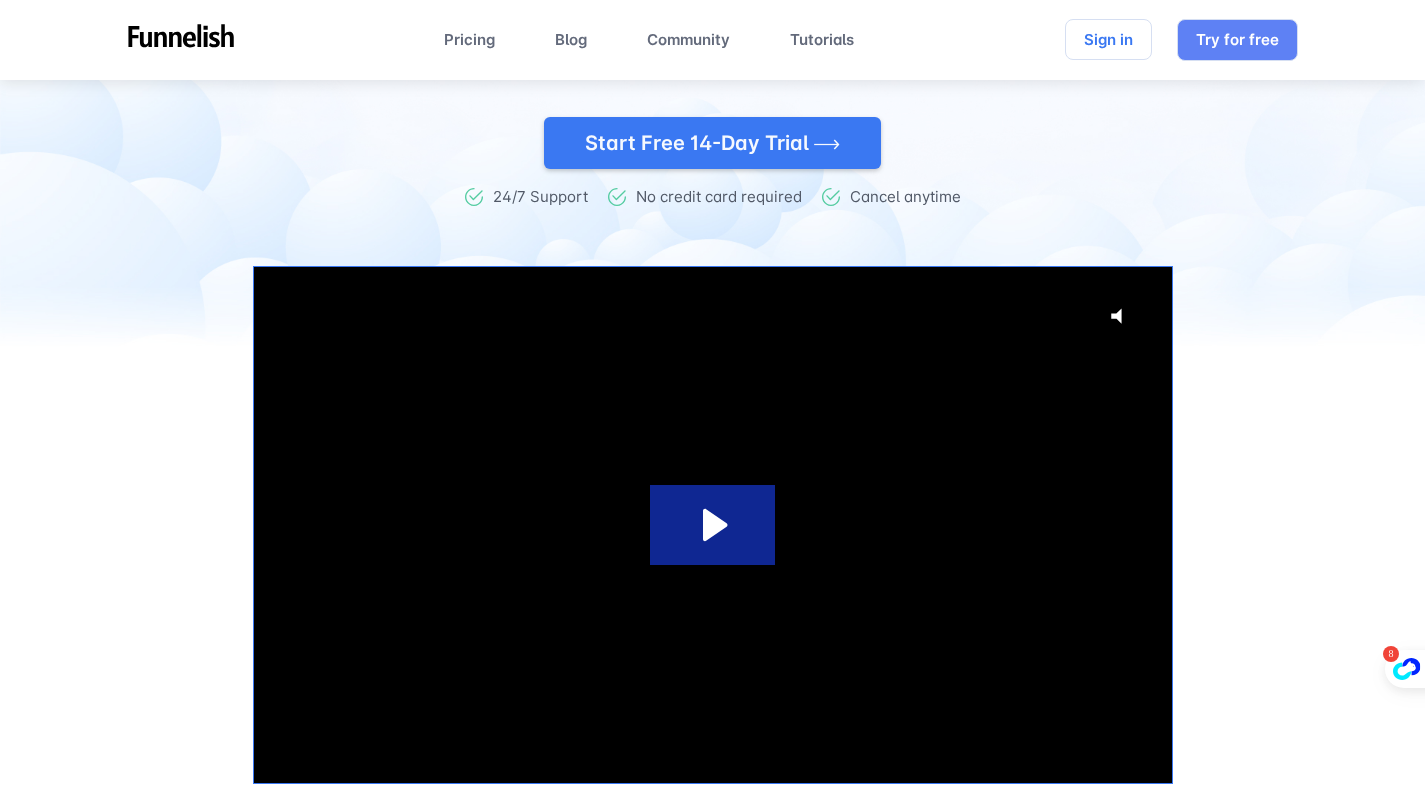 scroll, scrollTop: 332, scrollLeft: 0, axis: vertical 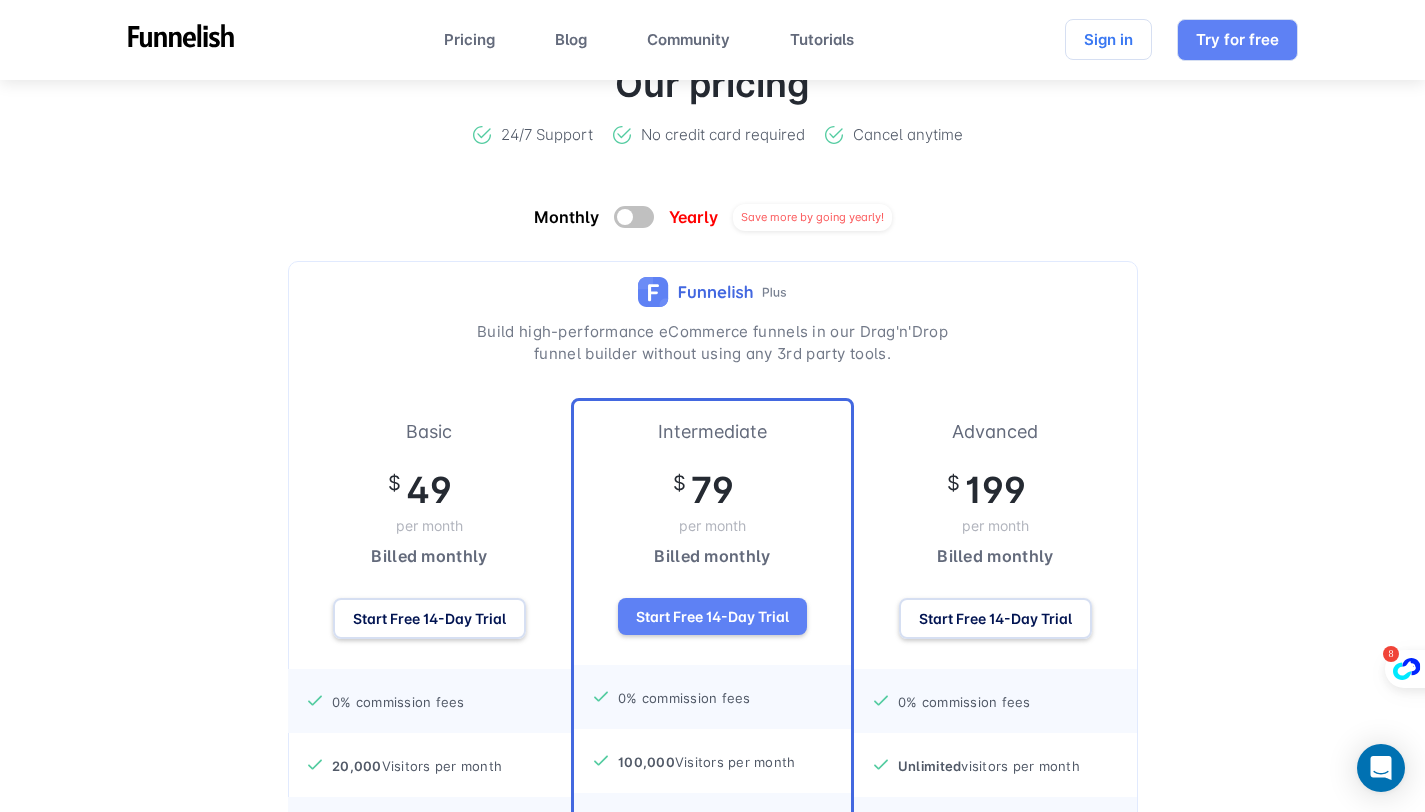 click on "Monthly     Yearly   Save more by going yearly!" at bounding box center [713, 217] 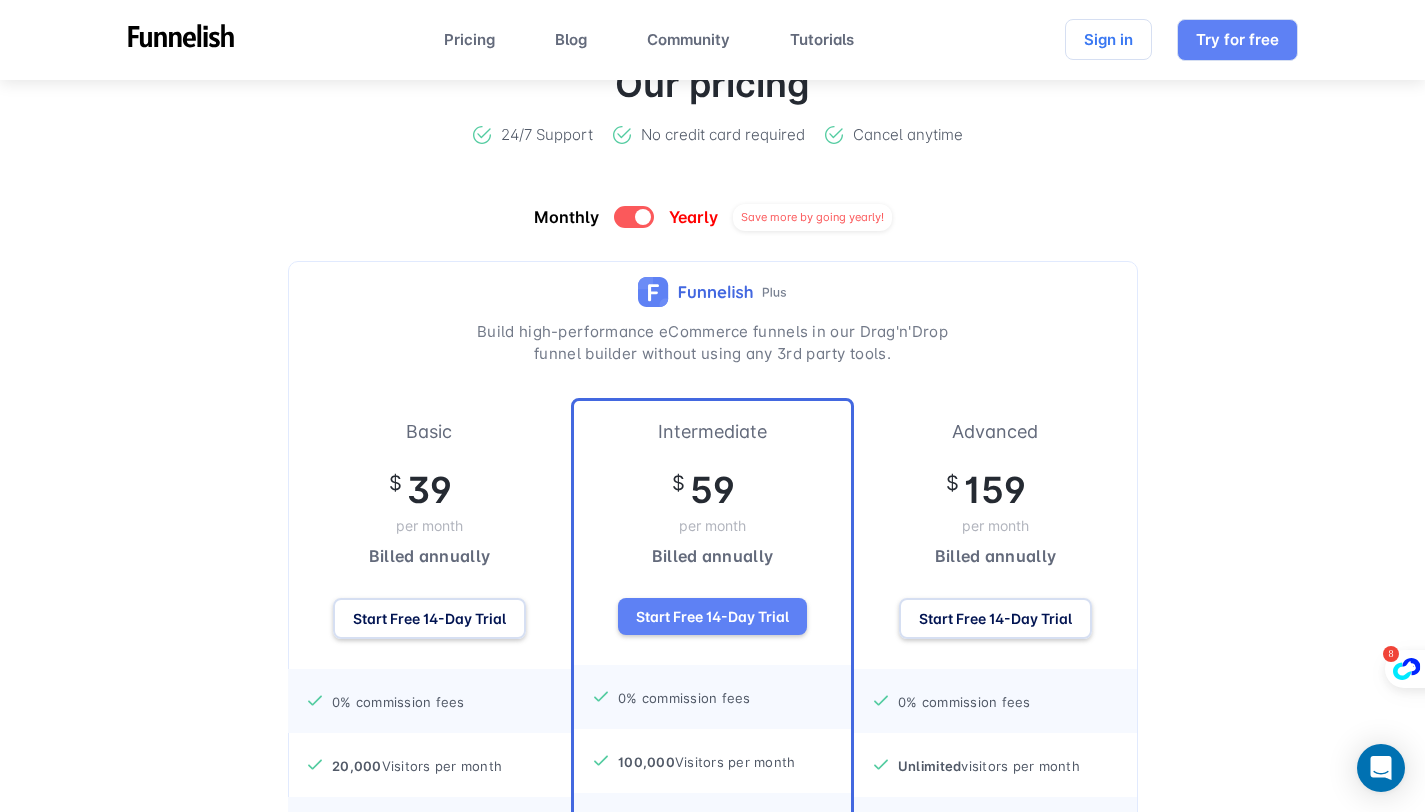 click at bounding box center [643, 217] 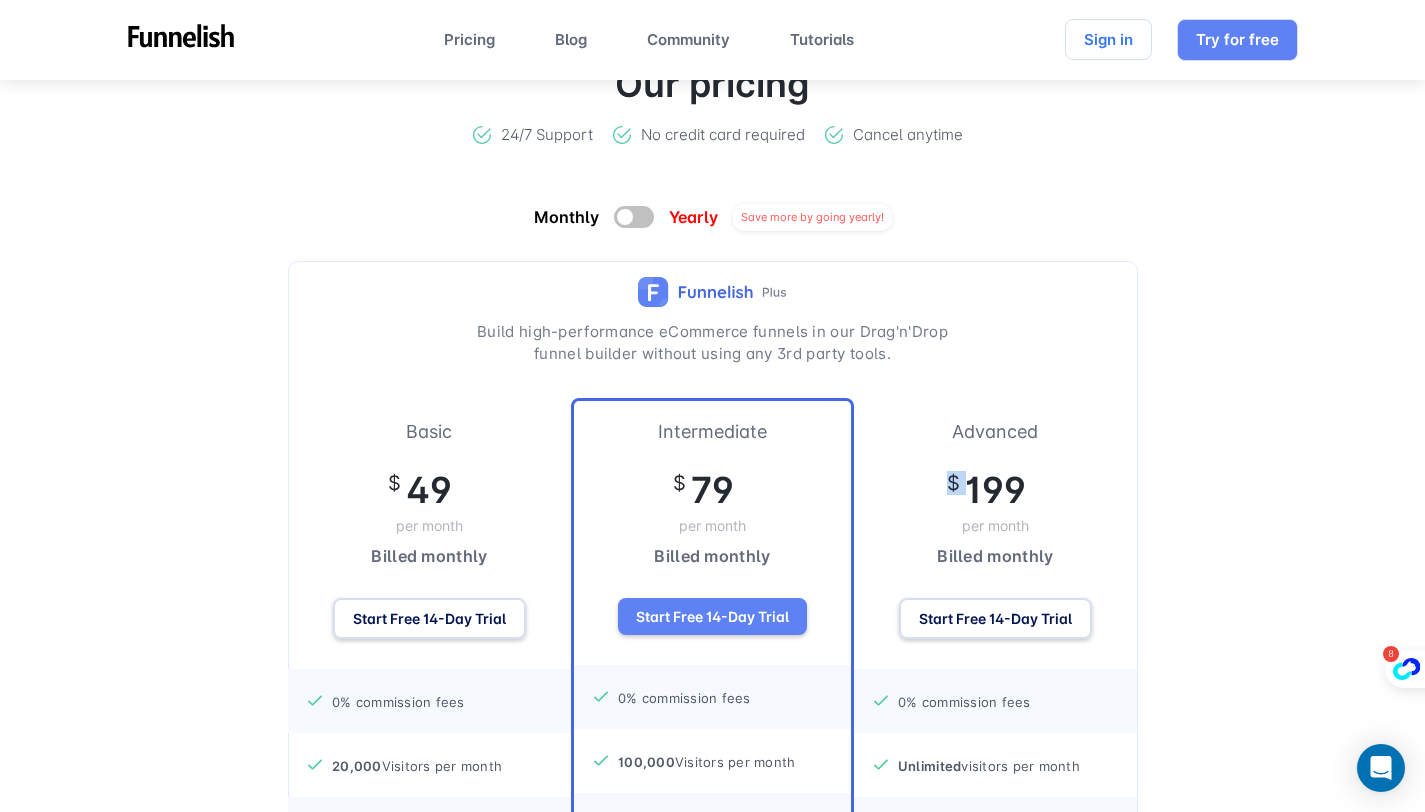 drag, startPoint x: 985, startPoint y: 475, endPoint x: 1080, endPoint y: 470, distance: 95.131485 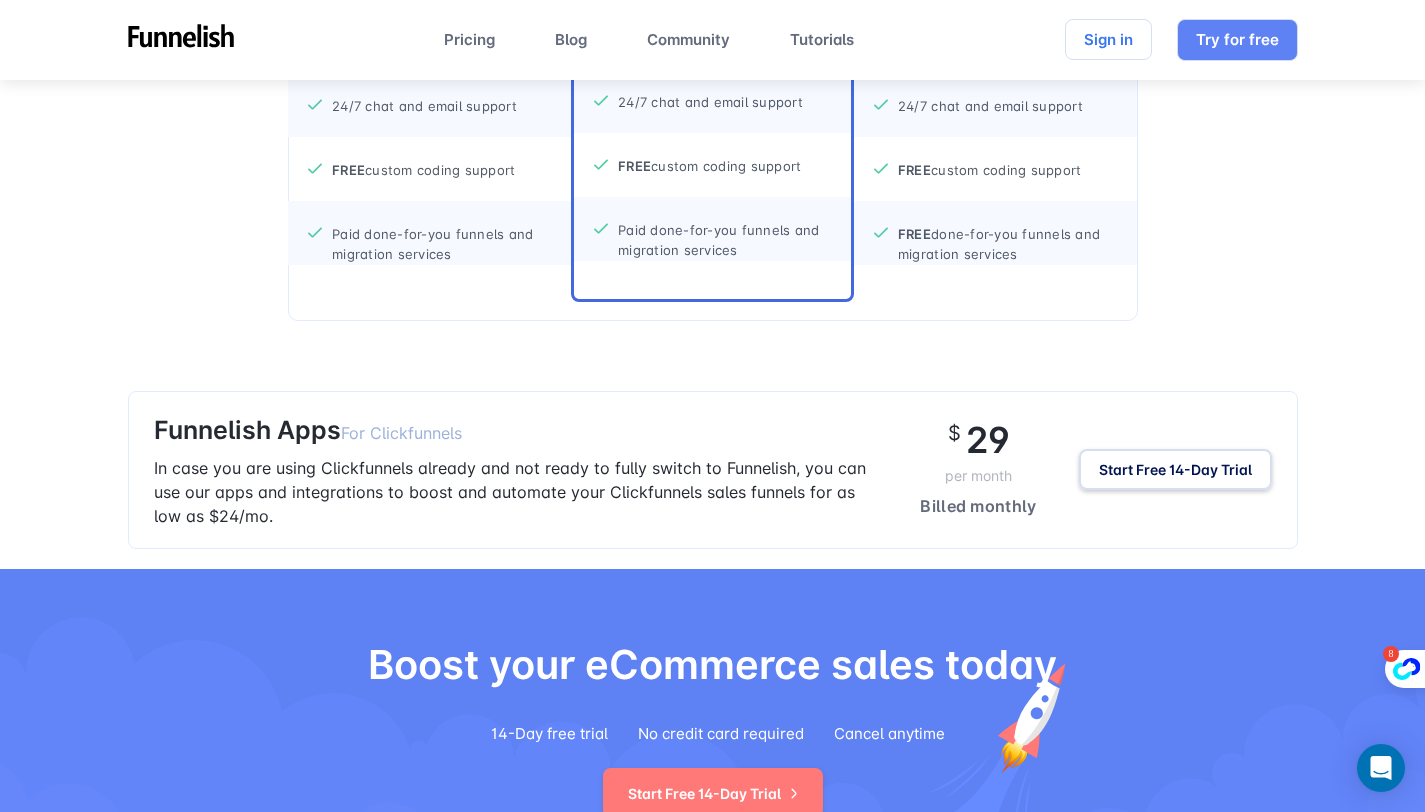 scroll, scrollTop: 10005, scrollLeft: 0, axis: vertical 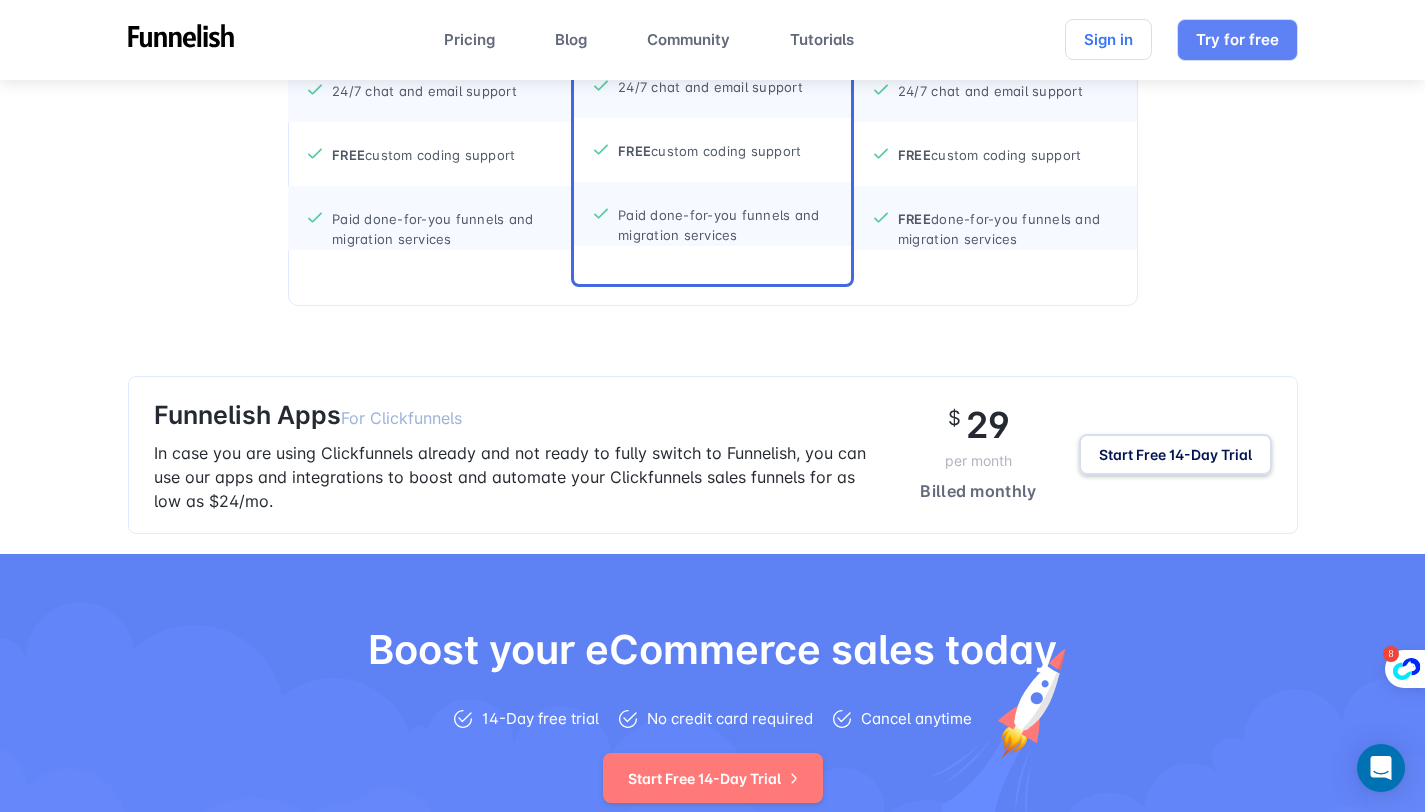 click on "In case you are using Clickfunnels already and not ready to fully switch to Funnelish,
you can use our apps and integrations to boost and automate your Clickfunnels sales funnels for as low as
$24/mo." at bounding box center (516, 477) 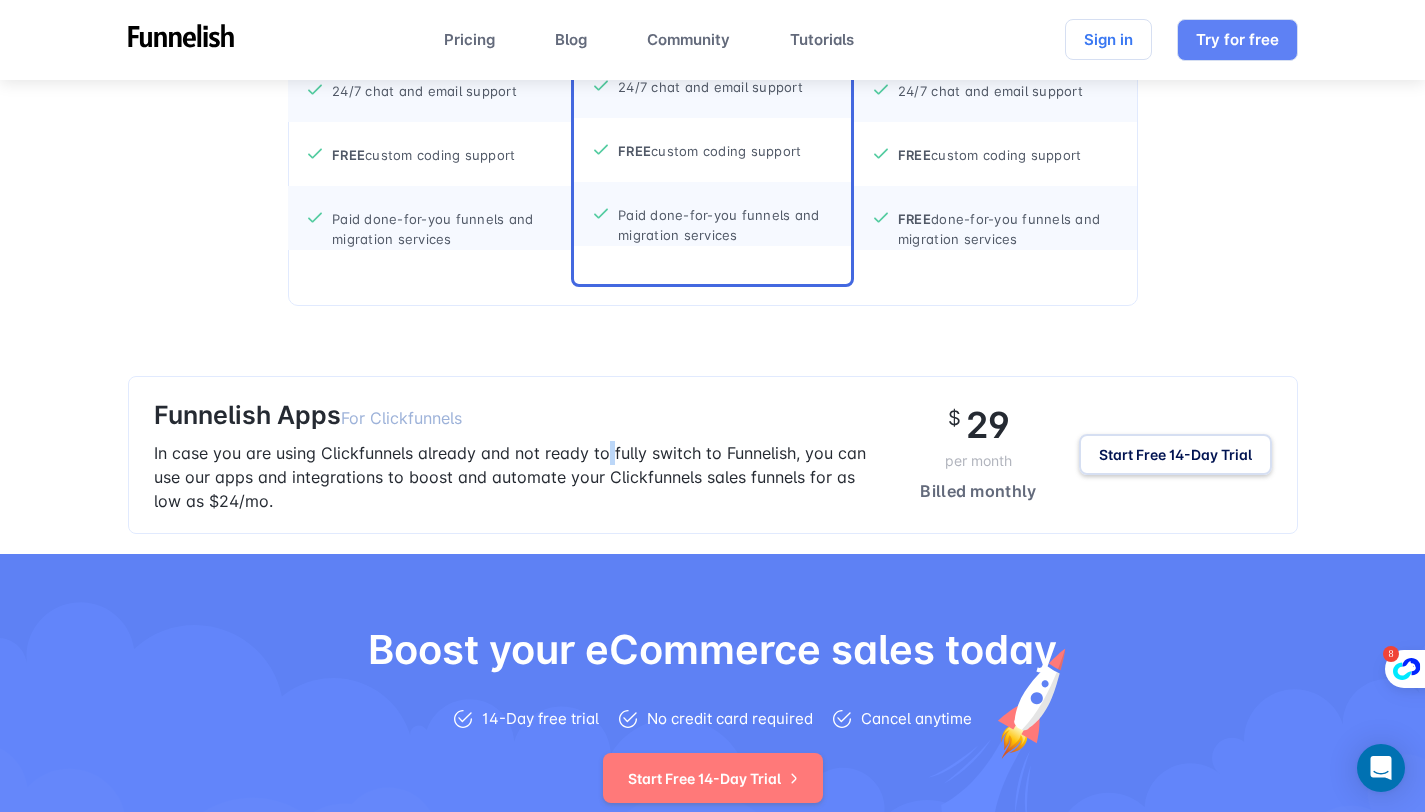 click on "In case you are using Clickfunnels already and not ready to fully switch to Funnelish,
you can use our apps and integrations to boost and automate your Clickfunnels sales funnels for as low as
$24/mo." at bounding box center (516, 477) 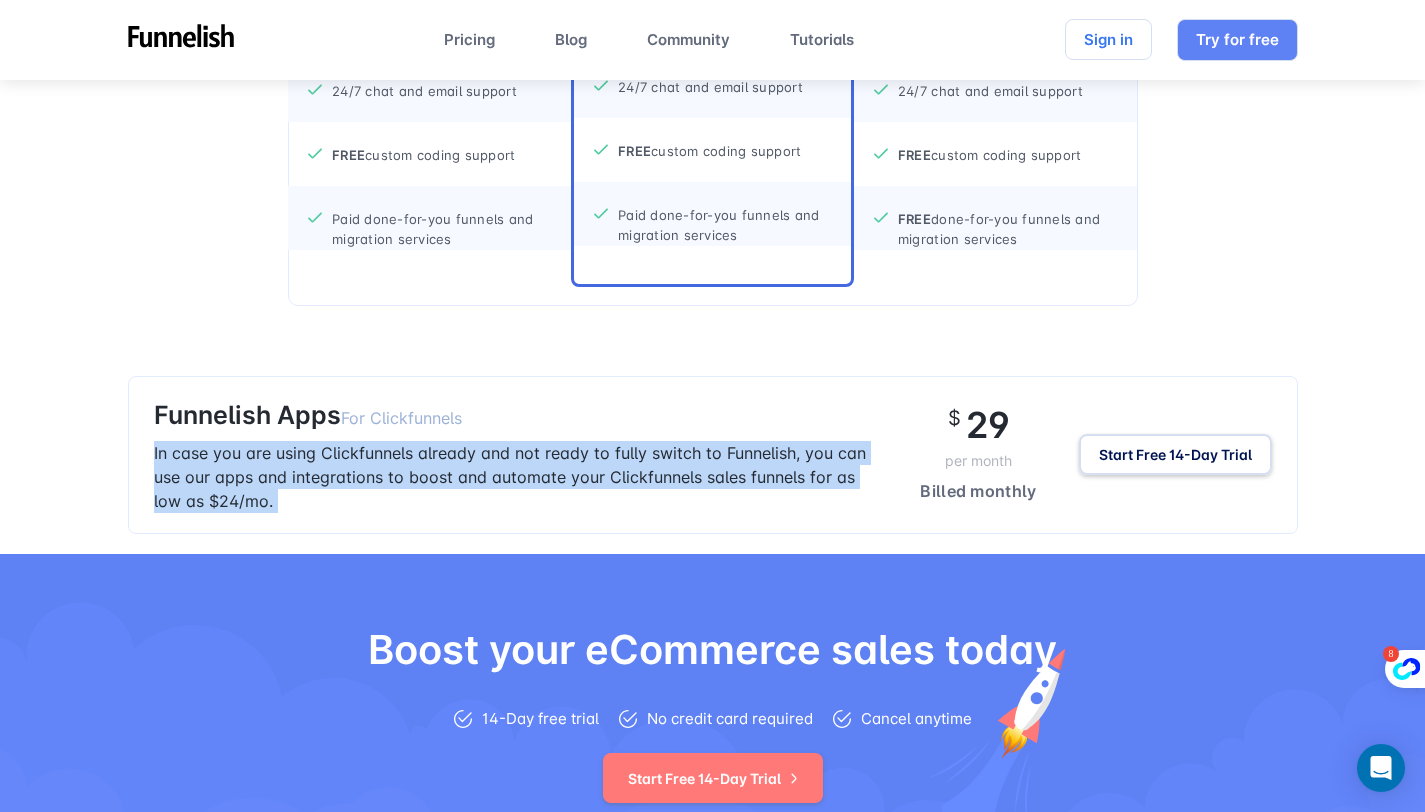 click on "In case you are using Clickfunnels already and not ready to fully switch to Funnelish,
you can use our apps and integrations to boost and automate your Clickfunnels sales funnels for as low as
$24/mo." at bounding box center (516, 477) 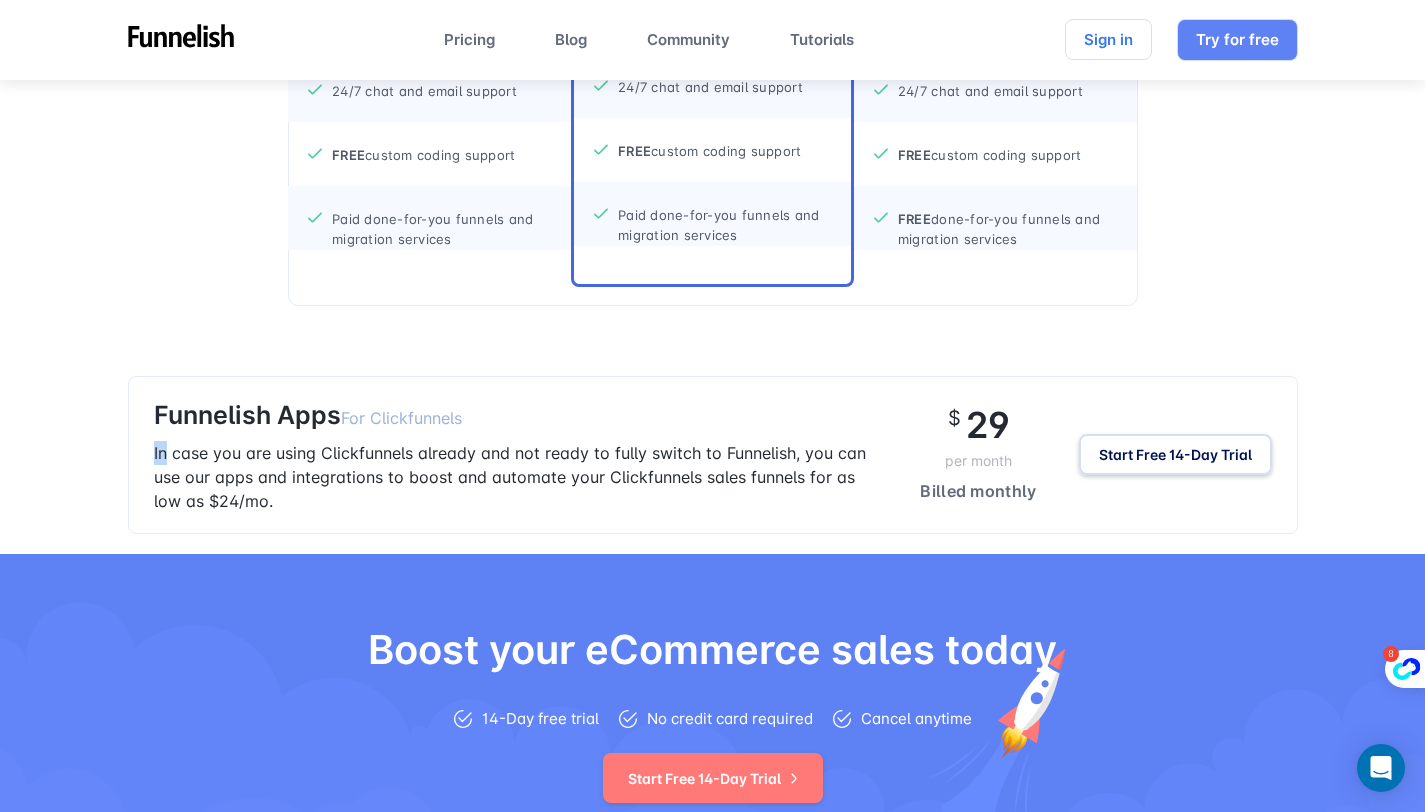 click on "Funnelish Apps  For Clickfunnels   In case you are using Clickfunnels already and not ready to fully switch to Funnelish,
you can use our apps and integrations to boost and automate your Clickfunnels sales funnels for as low as
$24/mo." at bounding box center [516, 455] 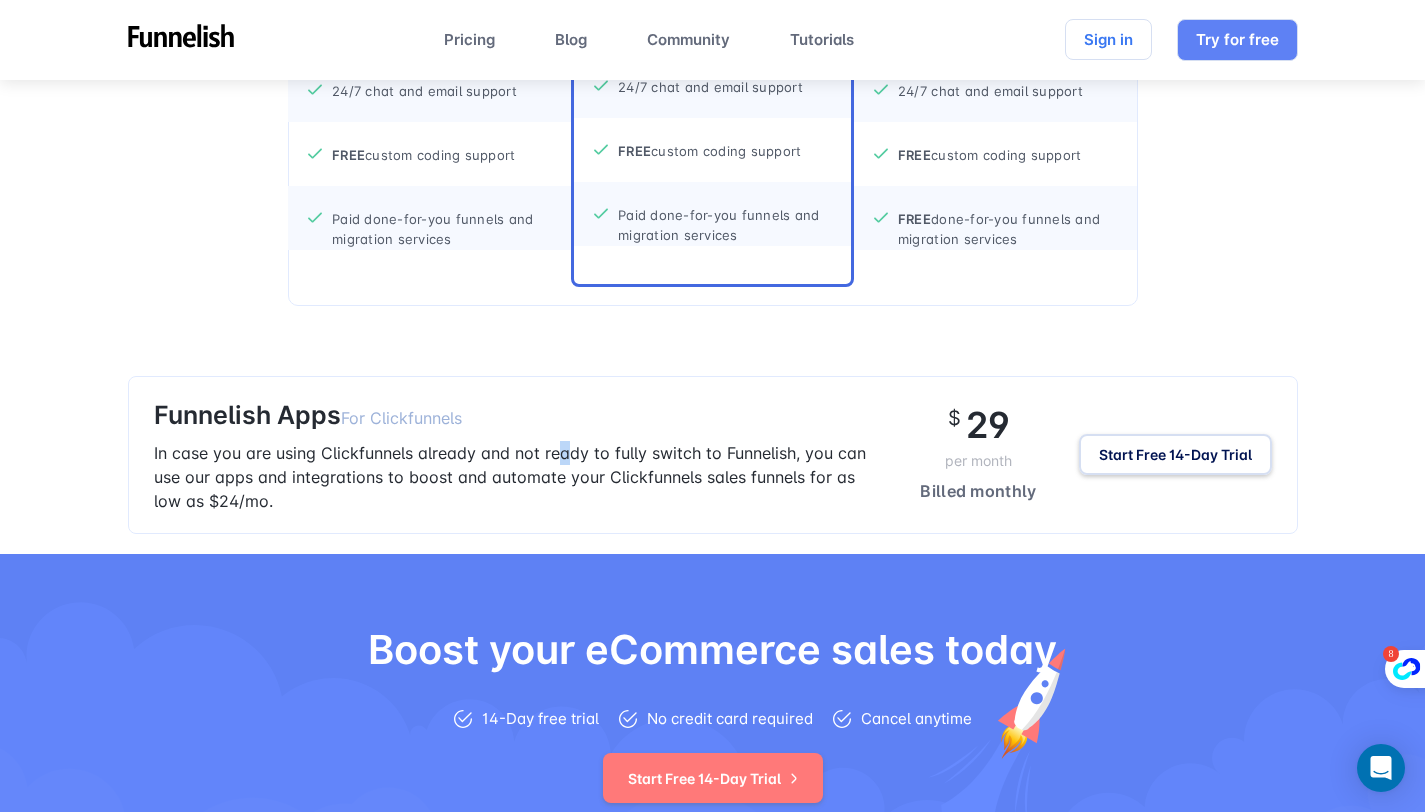 drag, startPoint x: 554, startPoint y: 440, endPoint x: 564, endPoint y: 446, distance: 11.661903 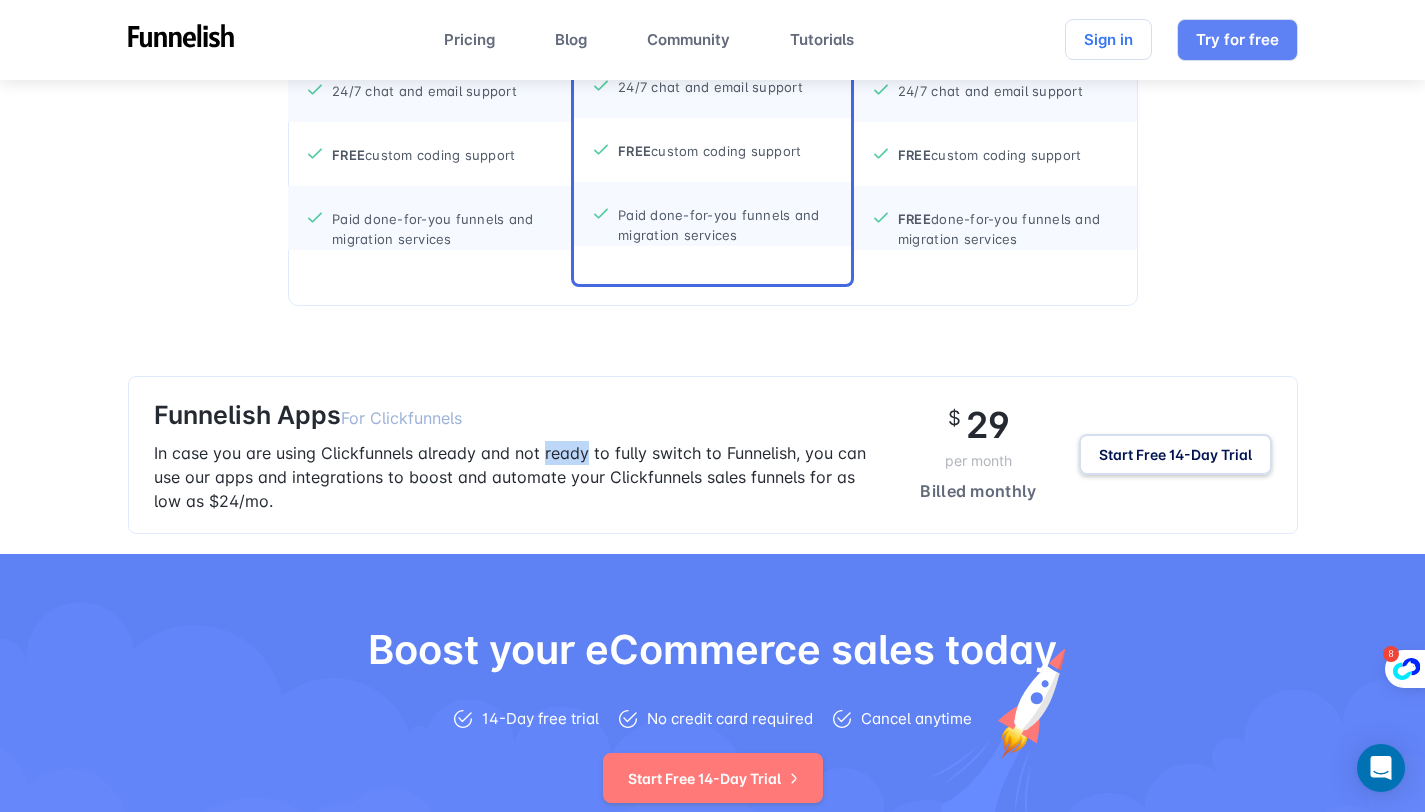 click on "In case you are using Clickfunnels already and not ready to fully switch to Funnelish,
you can use our apps and integrations to boost and automate your Clickfunnels sales funnels for as low as
$24/mo." at bounding box center (516, 477) 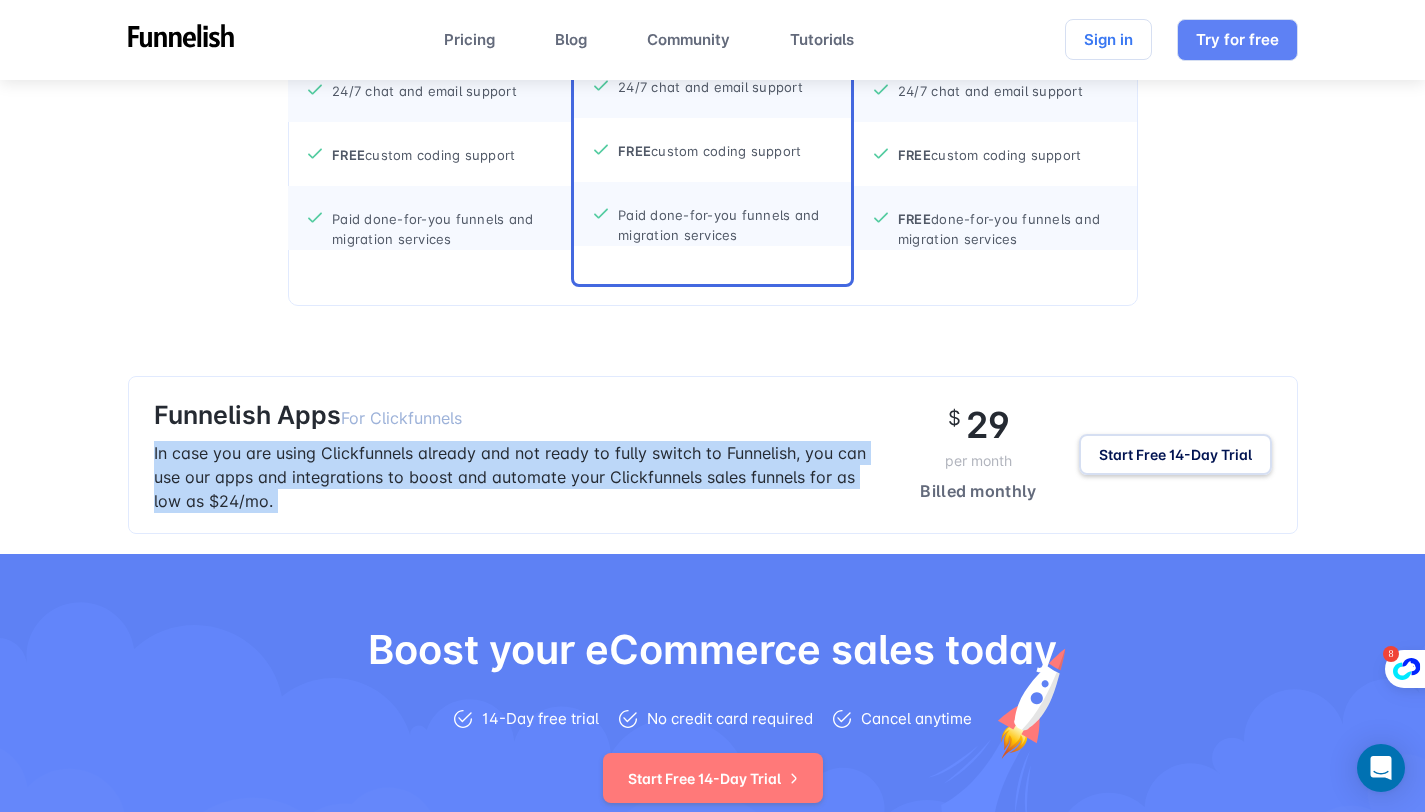 click on "In case you are using Clickfunnels already and not ready to fully switch to Funnelish,
you can use our apps and integrations to boost and automate your Clickfunnels sales funnels for as low as
$24/mo." at bounding box center (516, 477) 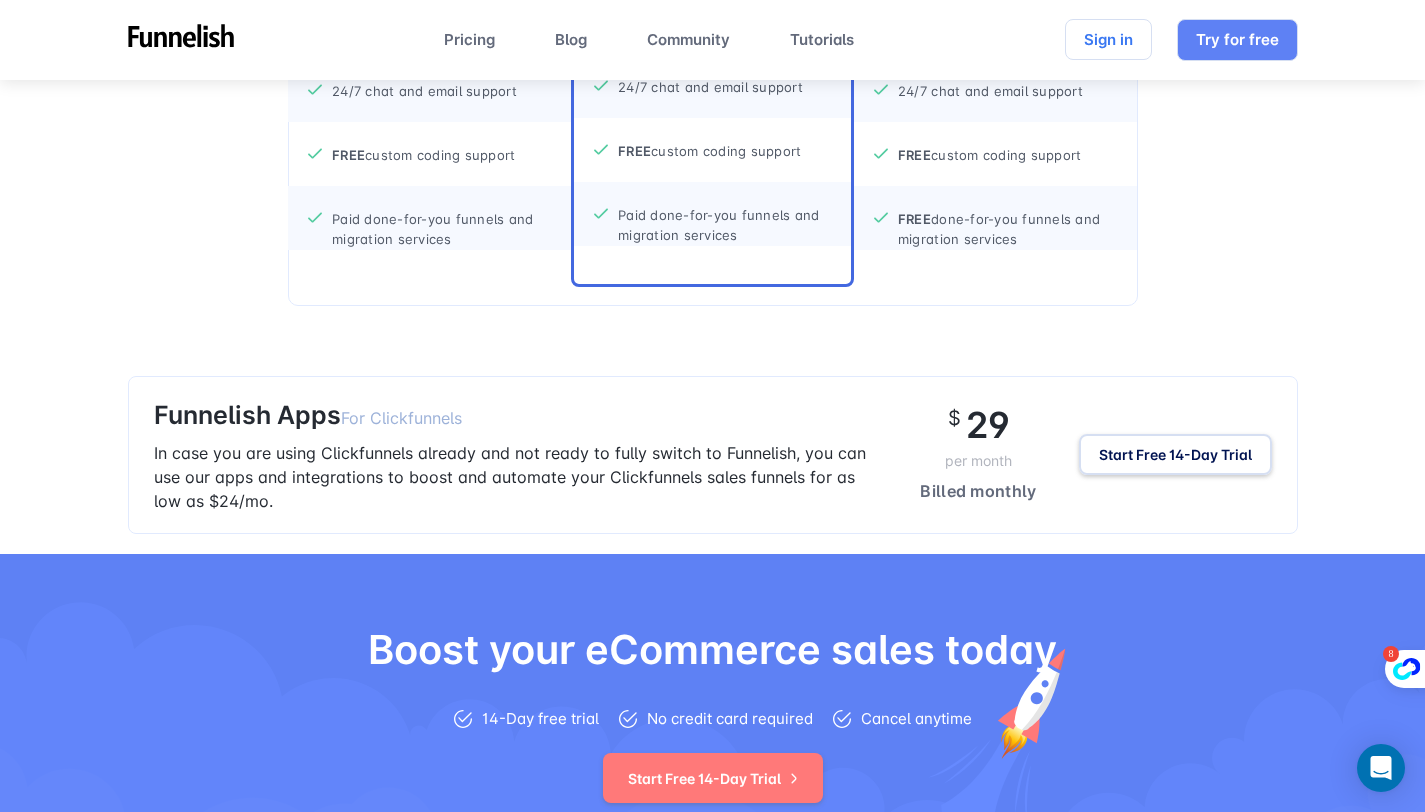 click on "In case you are using Clickfunnels already and not ready to fully switch to Funnelish,
you can use our apps and integrations to boost and automate your Clickfunnels sales funnels for as low as
$24/mo." at bounding box center [516, 477] 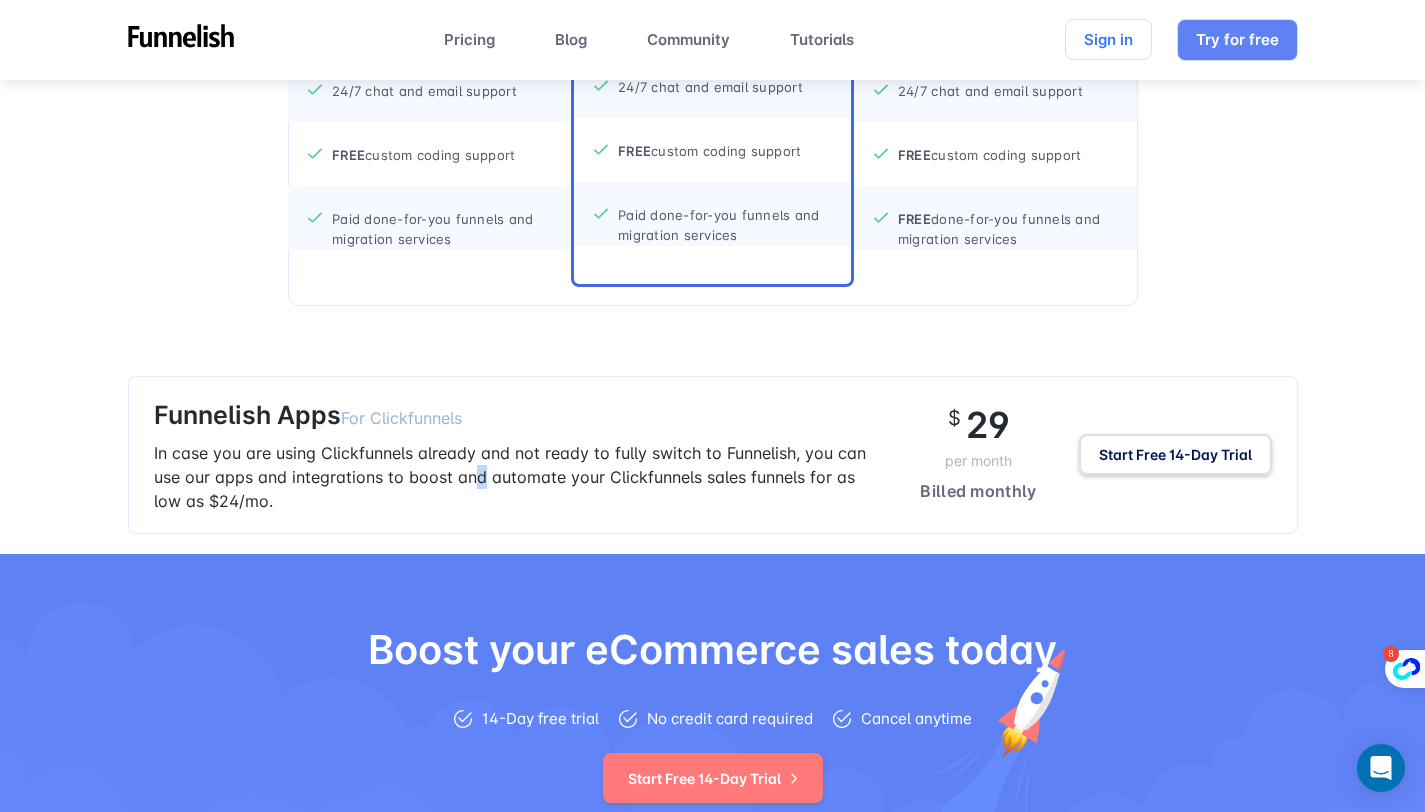 click on "In case you are using Clickfunnels already and not ready to fully switch to Funnelish,
you can use our apps and integrations to boost and automate your Clickfunnels sales funnels for as low as
$24/mo." at bounding box center (516, 477) 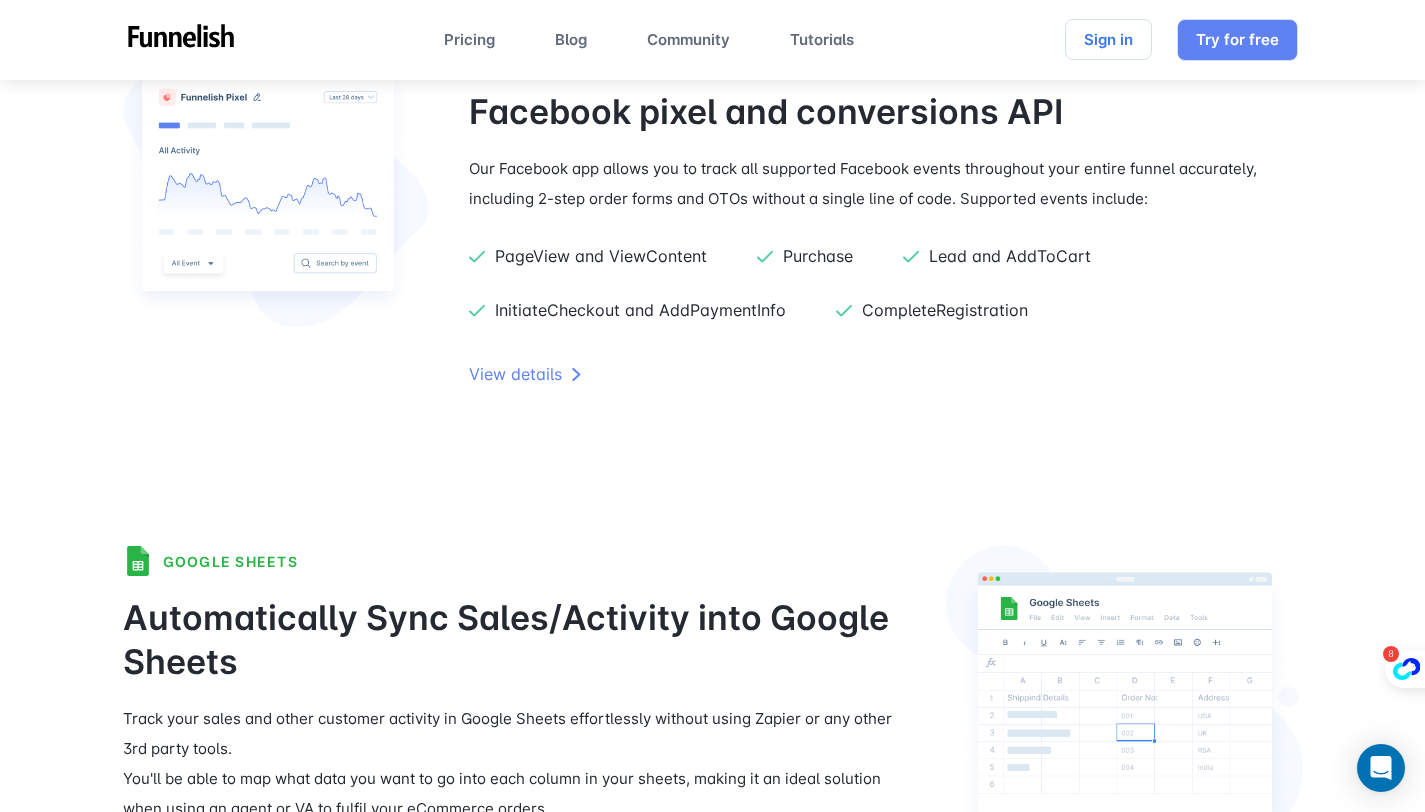scroll, scrollTop: 4707, scrollLeft: 0, axis: vertical 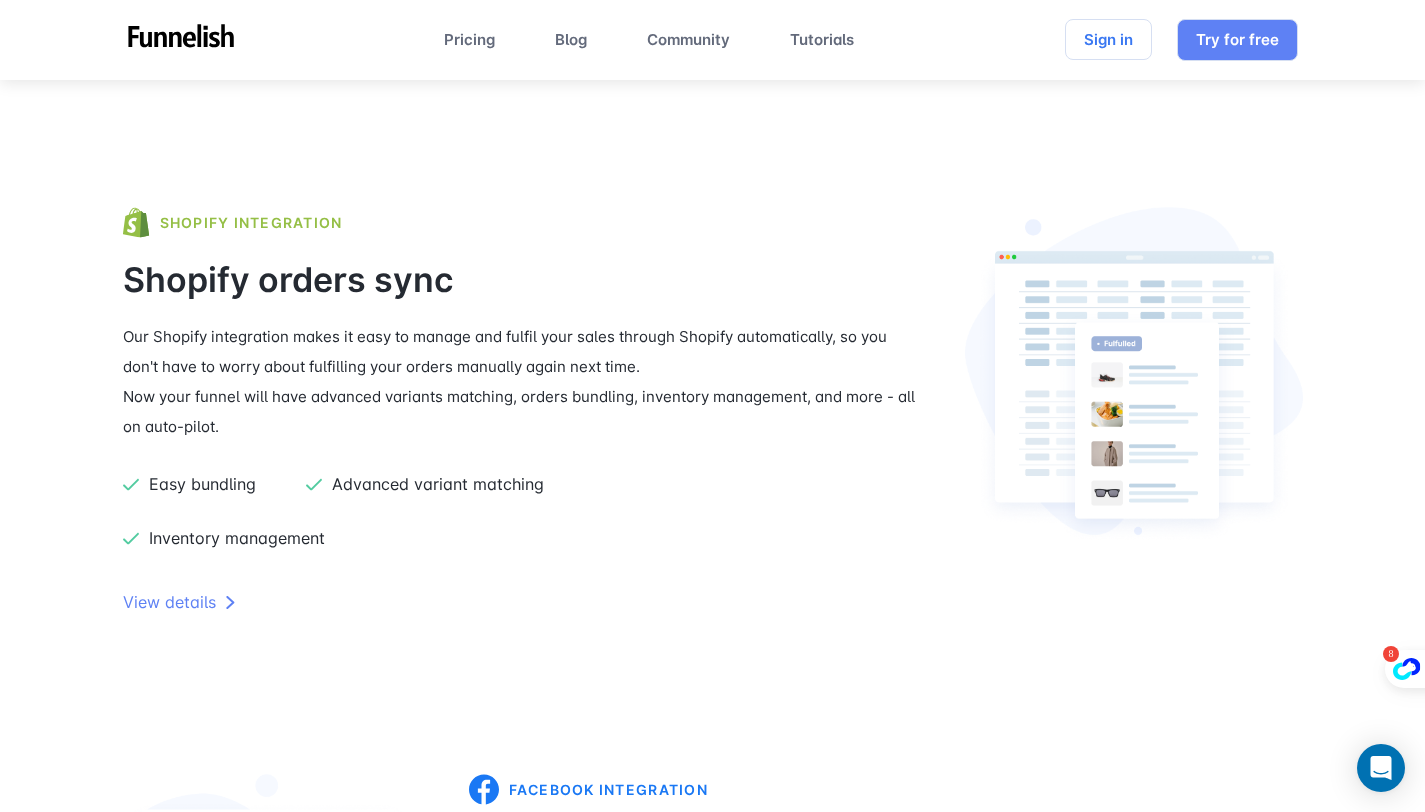 click on "Now your funnel will have advanced variants matching, orders bundling, inventory management,
and more - all on auto-pilot." at bounding box center (524, 412) 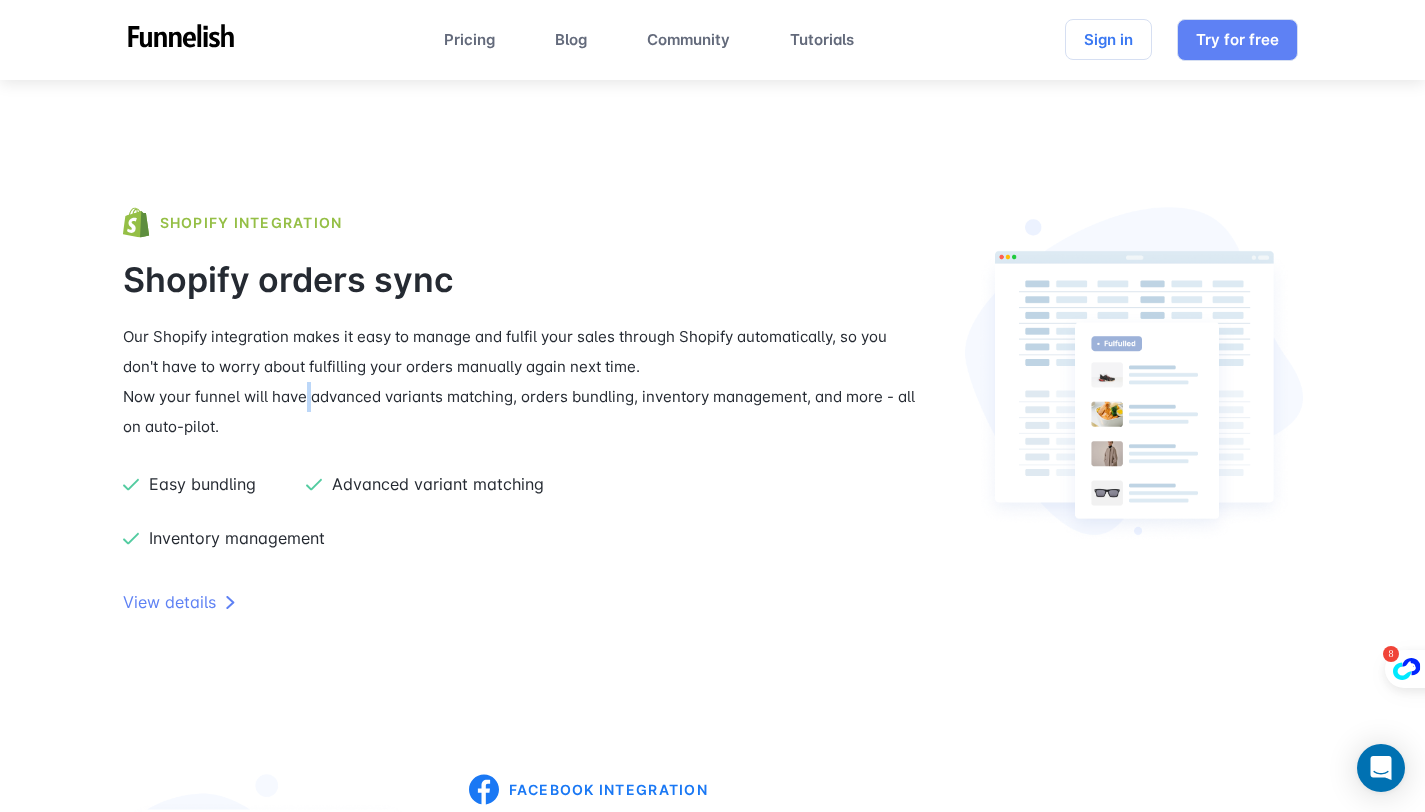 click on "Now your funnel will have advanced variants matching, orders bundling, inventory management,
and more - all on auto-pilot." at bounding box center (524, 412) 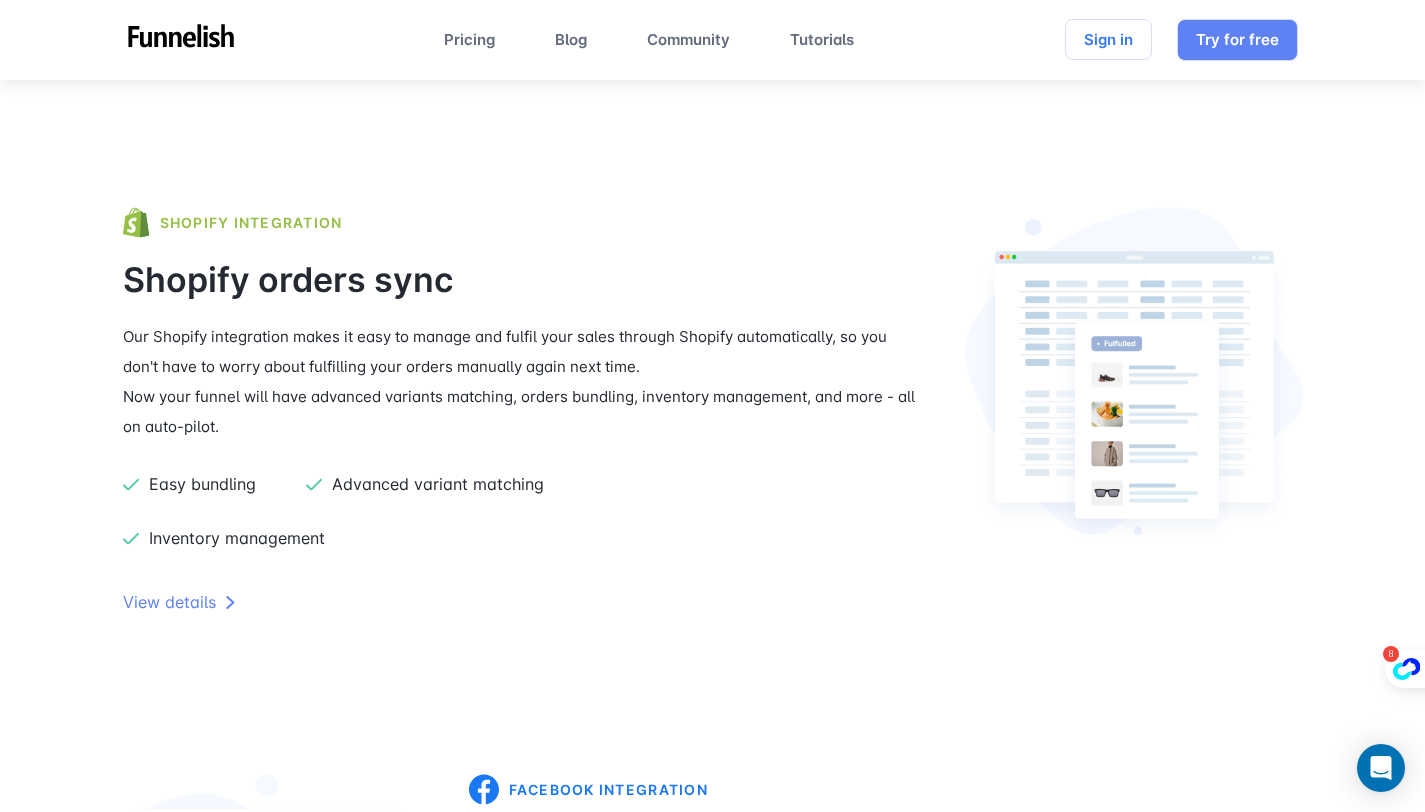 click on "Now your funnel will have advanced variants matching, orders bundling, inventory management,
and more - all on auto-pilot." at bounding box center (524, 412) 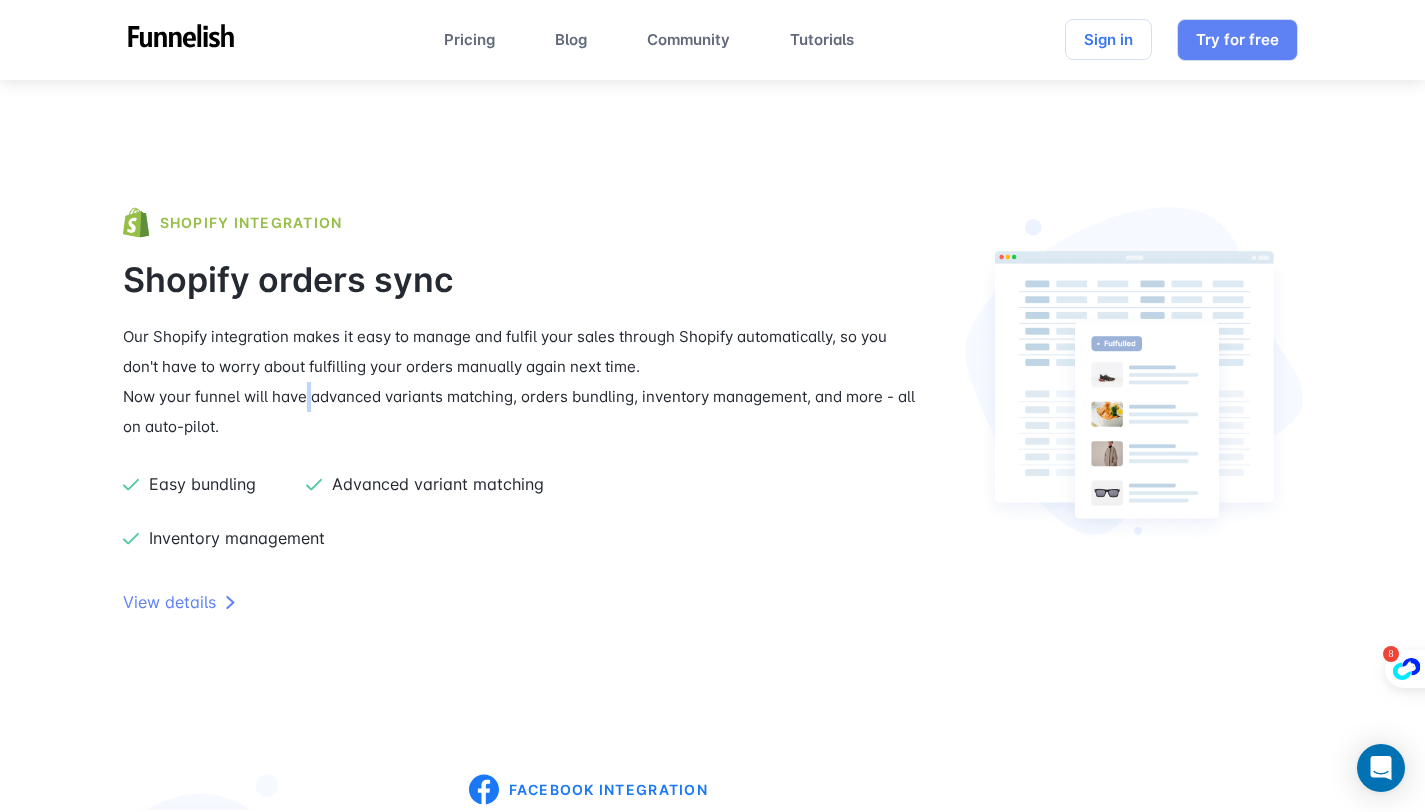 click on "Now your funnel will have advanced variants matching, orders bundling, inventory management,
and more - all on auto-pilot." at bounding box center [524, 412] 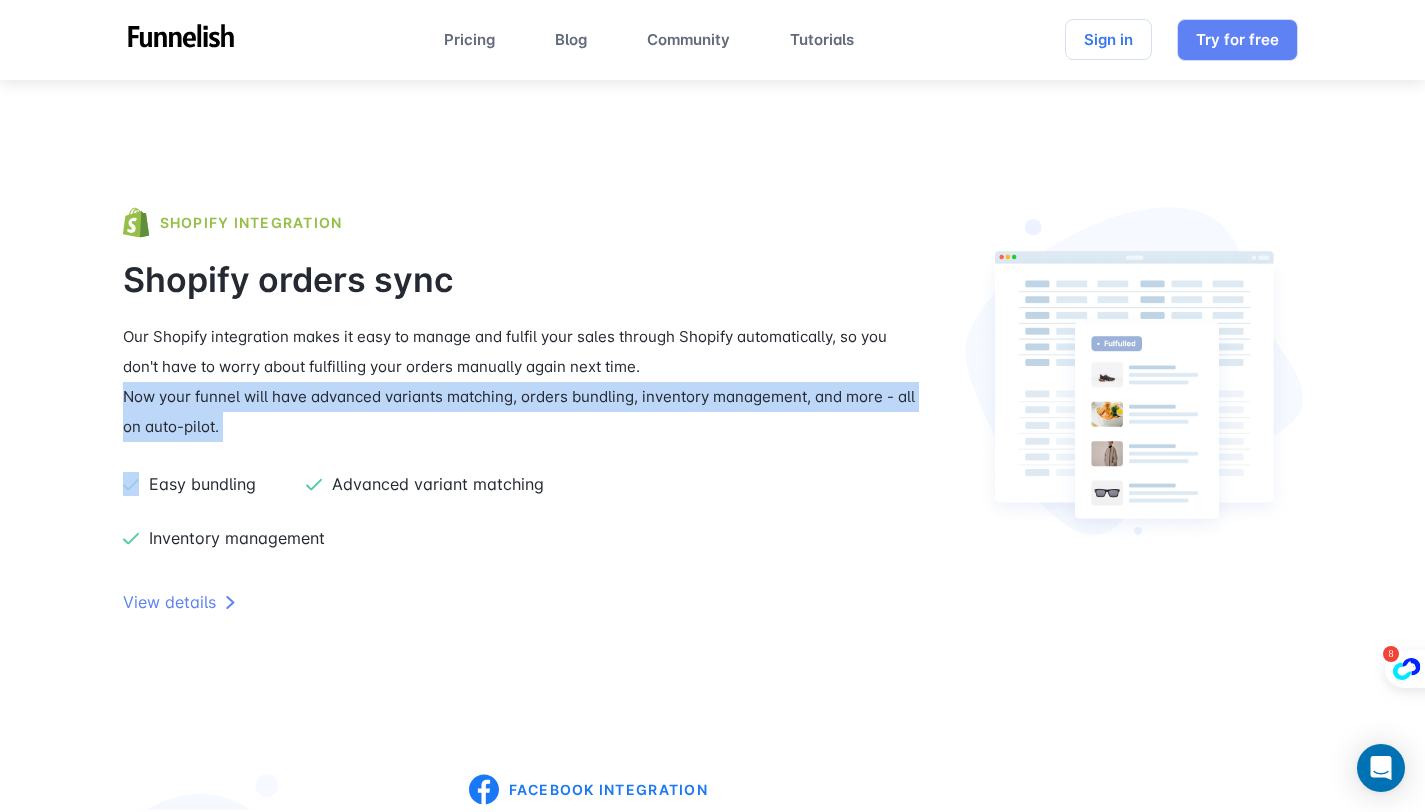 click on "Now your funnel will have advanced variants matching, orders bundling, inventory management,
and more - all on auto-pilot." at bounding box center [524, 412] 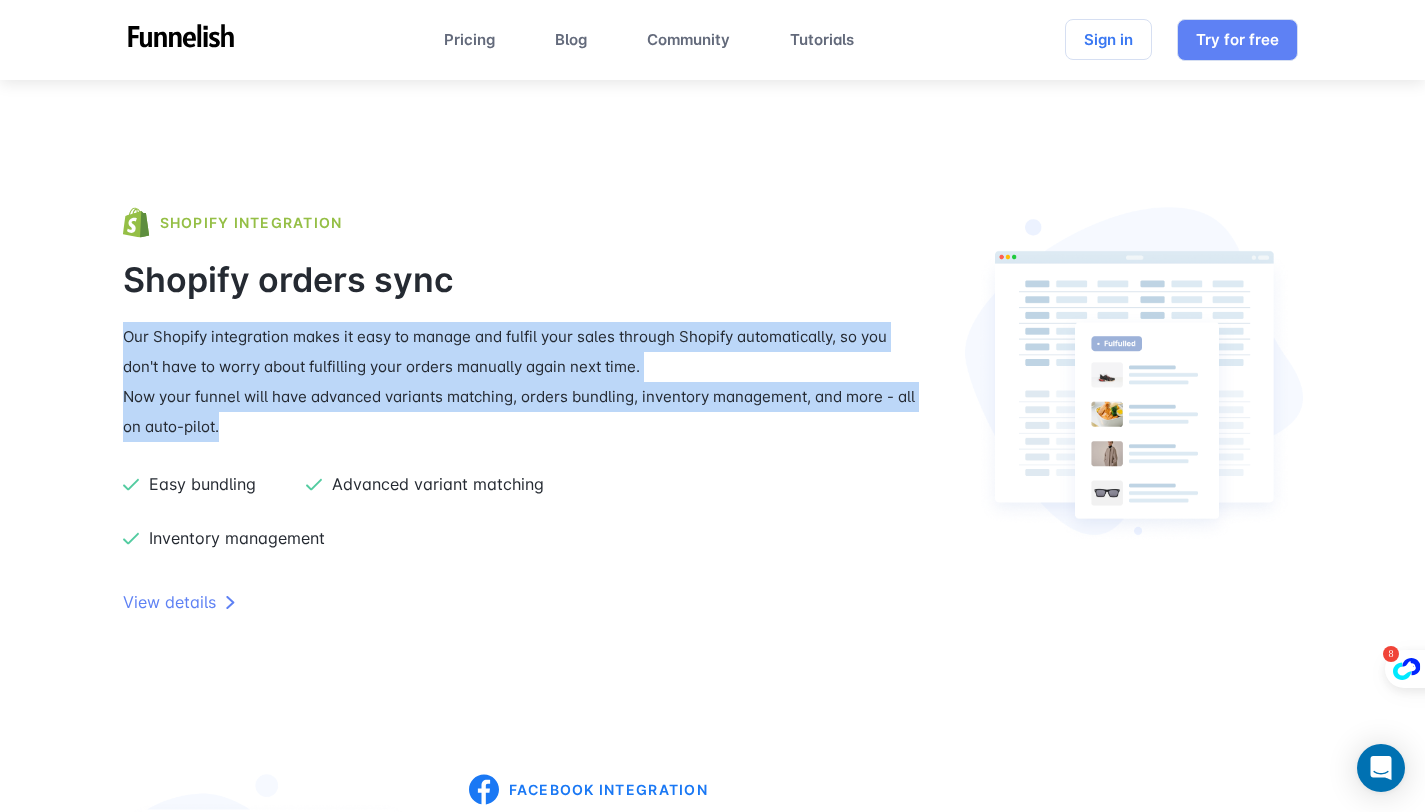 drag, startPoint x: 212, startPoint y: 397, endPoint x: 331, endPoint y: 416, distance: 120.50726 